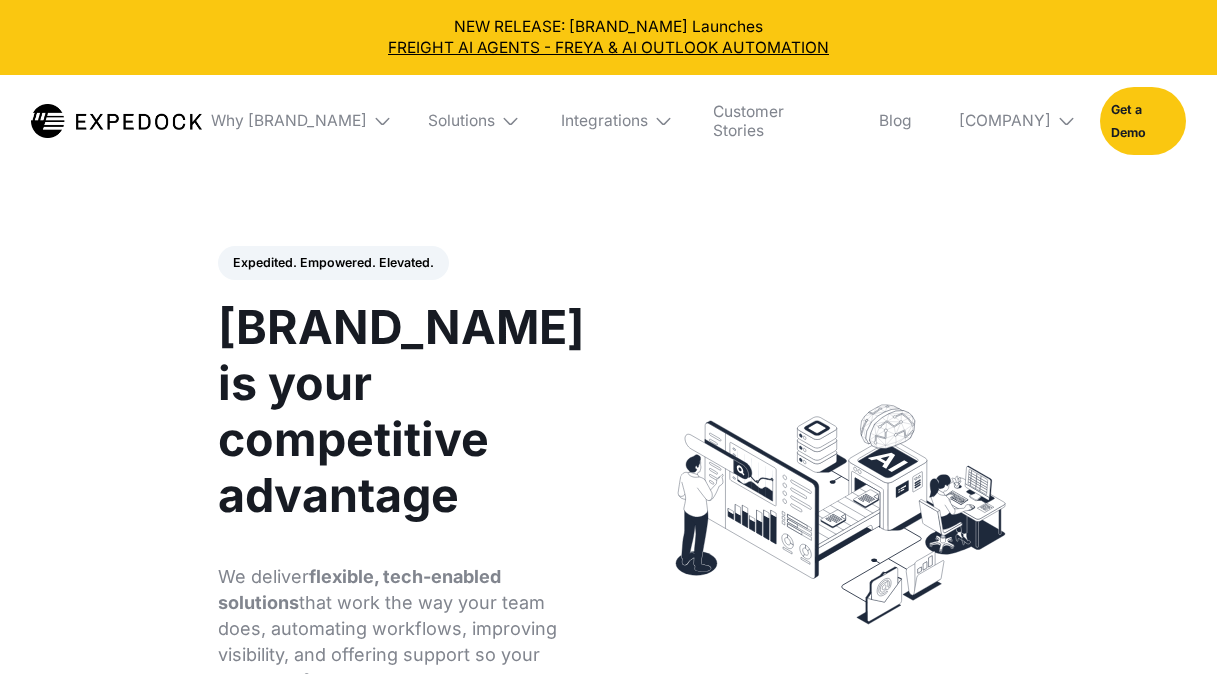 scroll, scrollTop: 0, scrollLeft: 0, axis: both 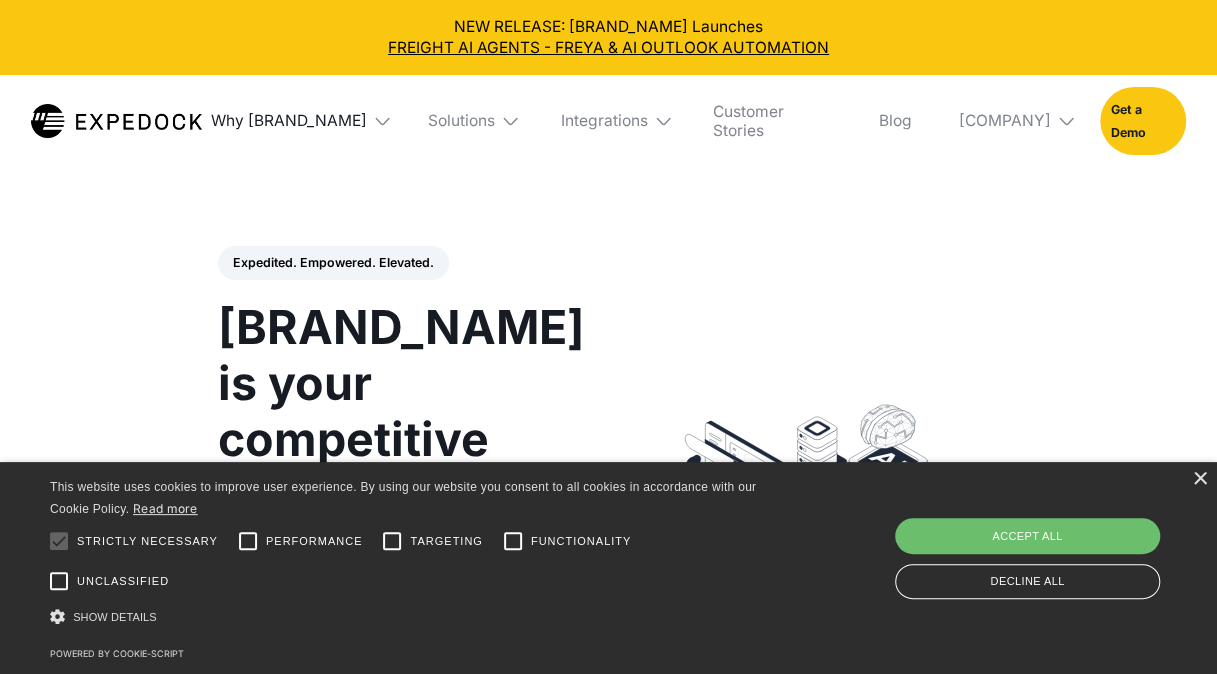 click on "Why [BRAND_NAME]" at bounding box center (289, 120) 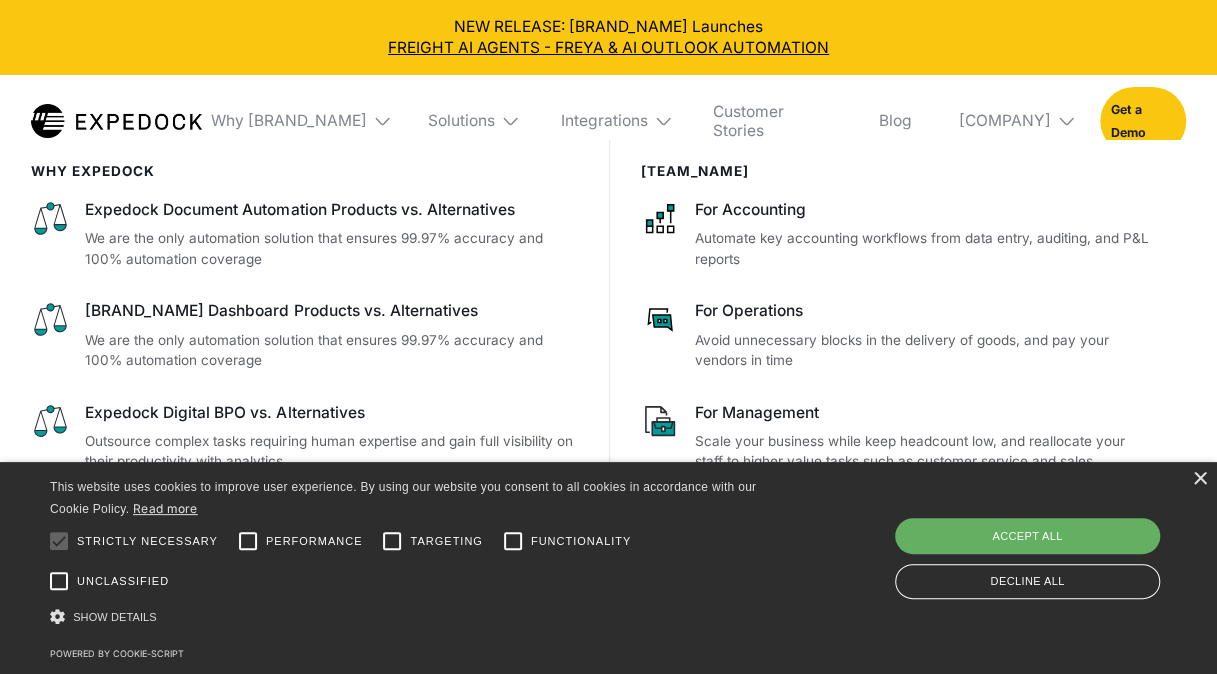 click on "Accept all" at bounding box center [1027, 536] 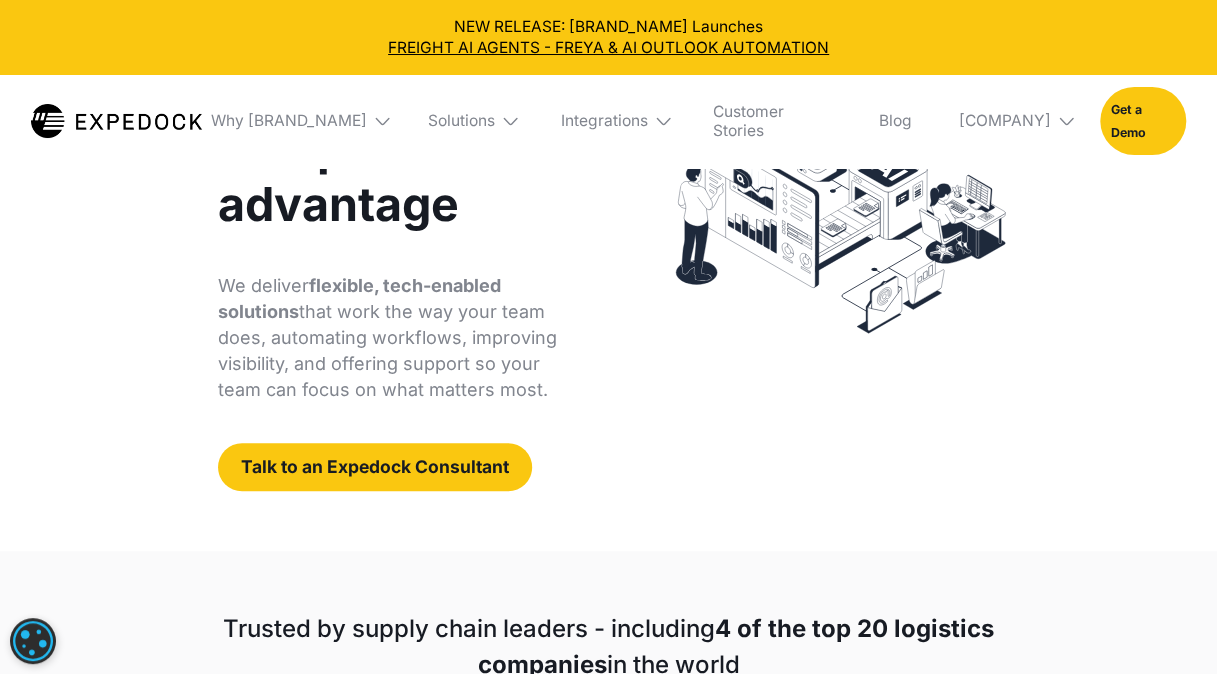scroll, scrollTop: 264, scrollLeft: 0, axis: vertical 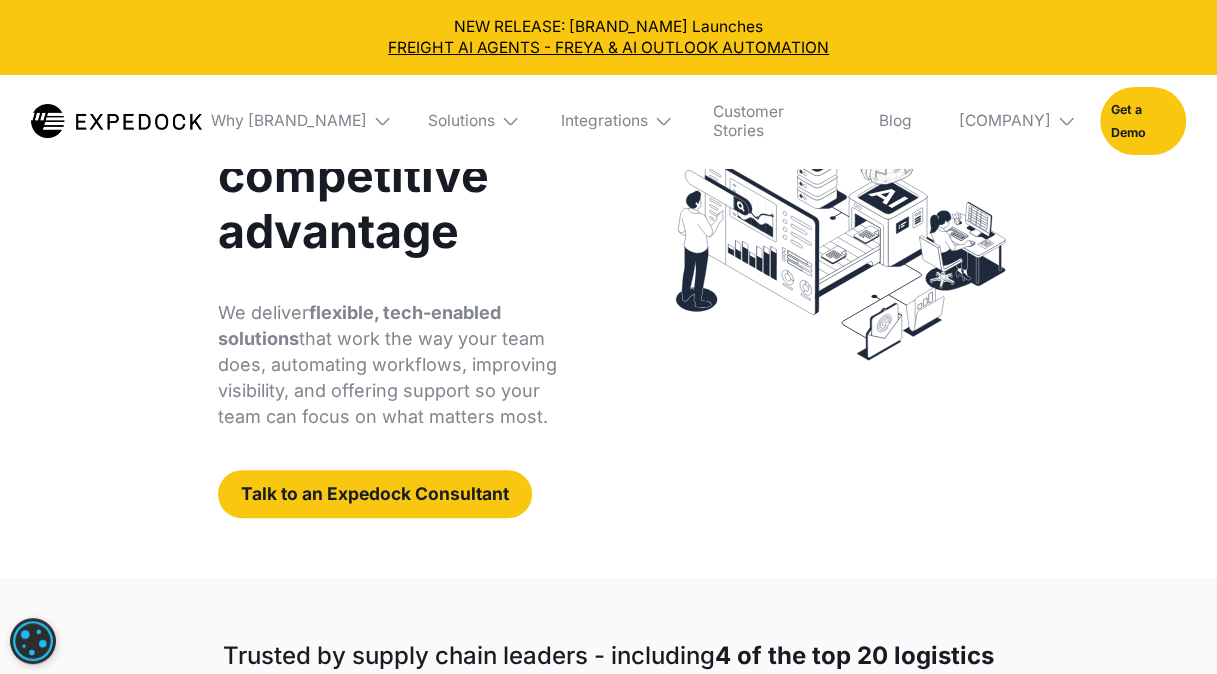 click on "Solutions" at bounding box center (470, 121) 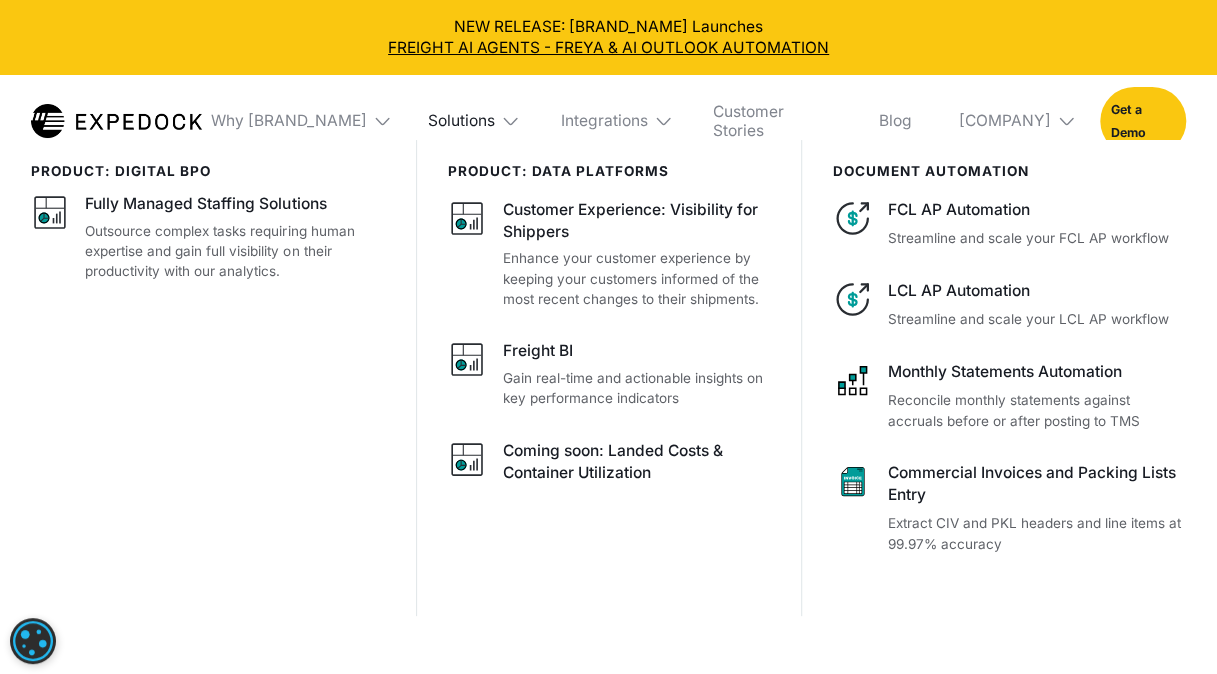 click on "Solutions" at bounding box center [461, 120] 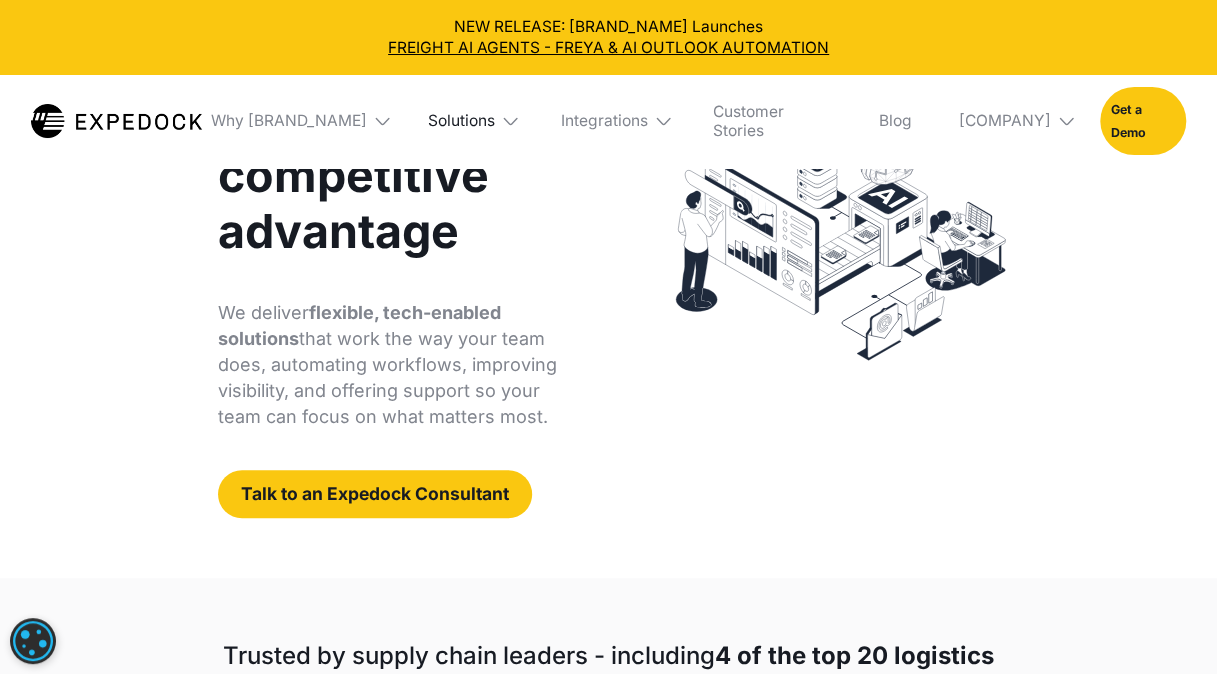 click on "Solutions" at bounding box center (461, 120) 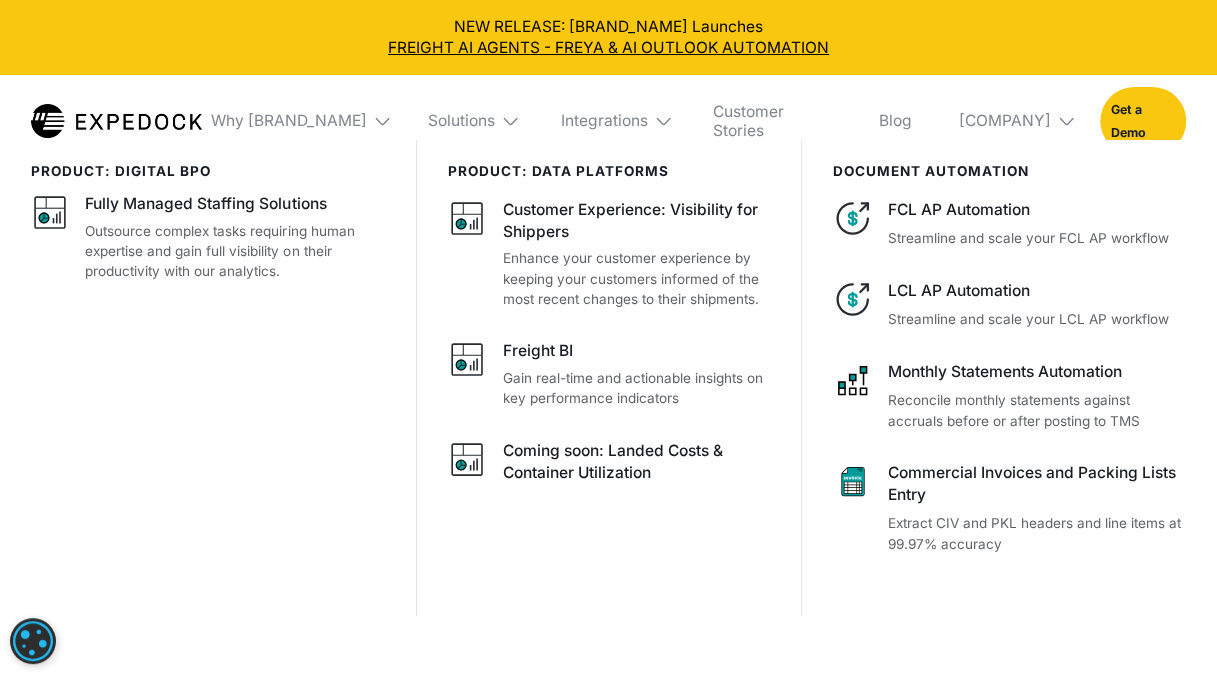 scroll, scrollTop: 0, scrollLeft: 0, axis: both 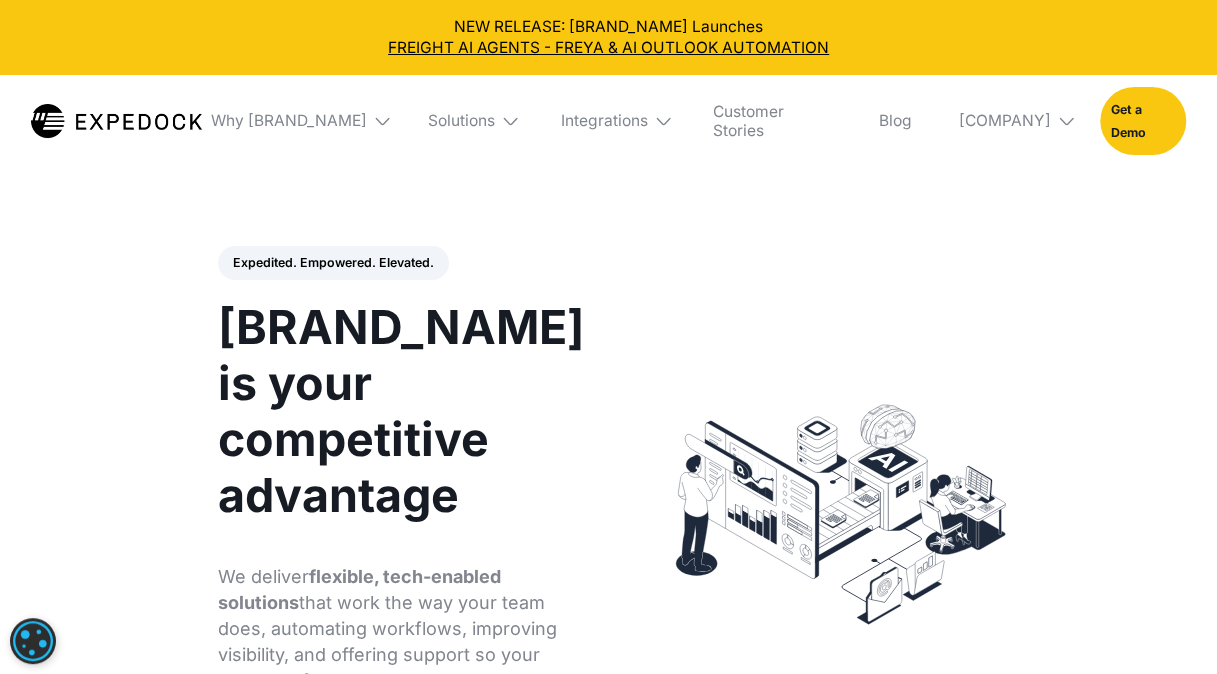 click at bounding box center (116, 121) 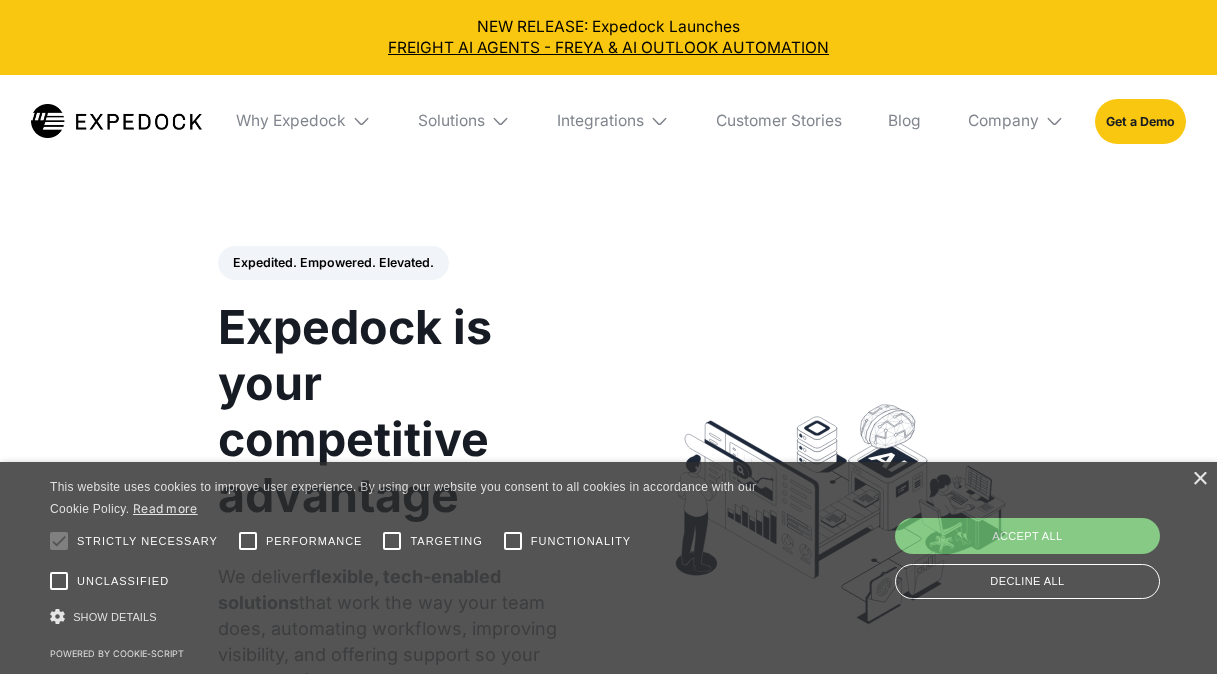 scroll, scrollTop: 0, scrollLeft: 0, axis: both 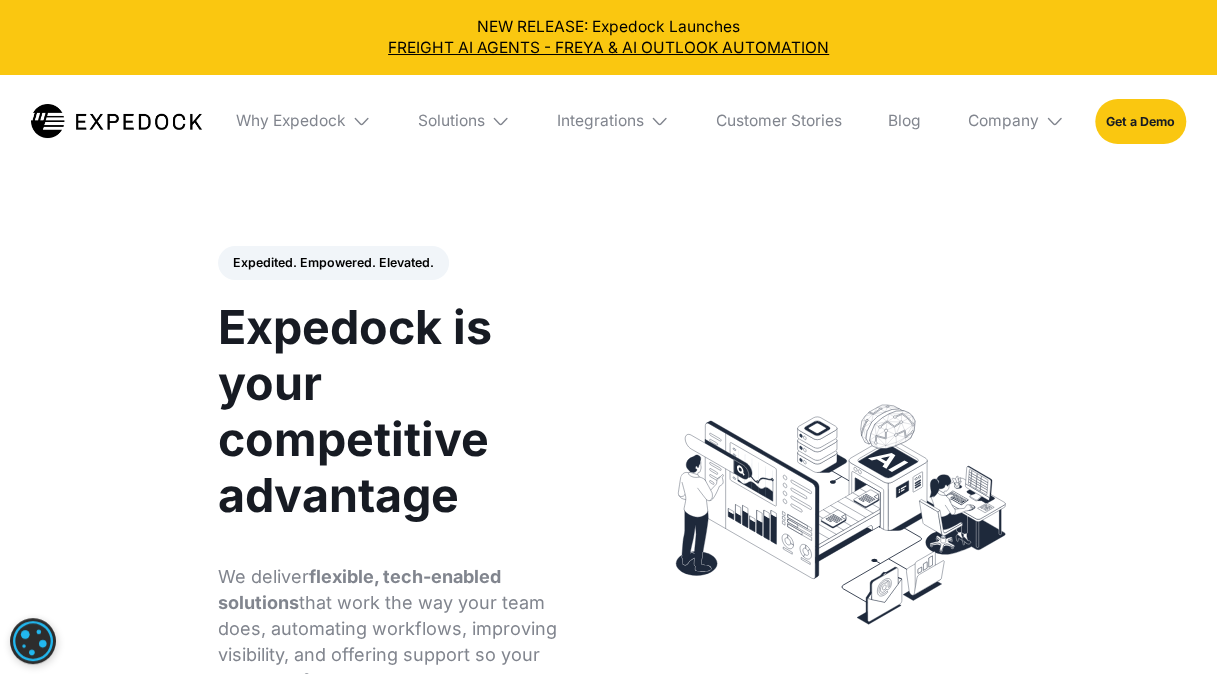 click at bounding box center [116, 121] 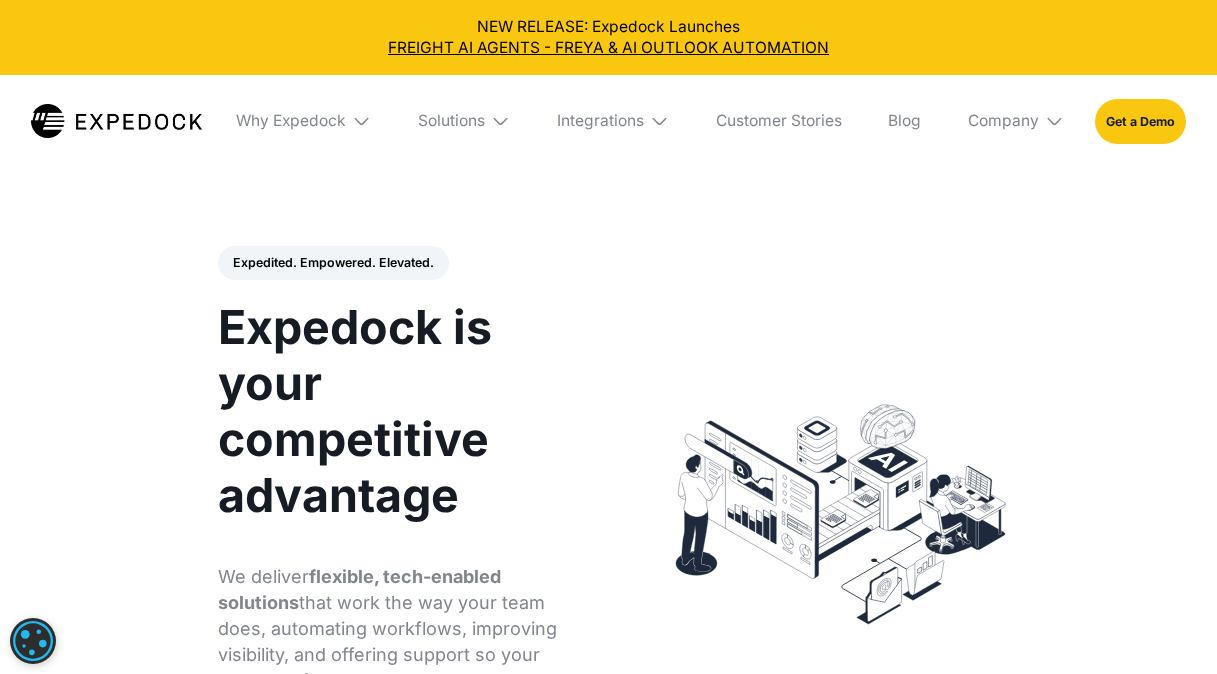 scroll, scrollTop: 0, scrollLeft: 0, axis: both 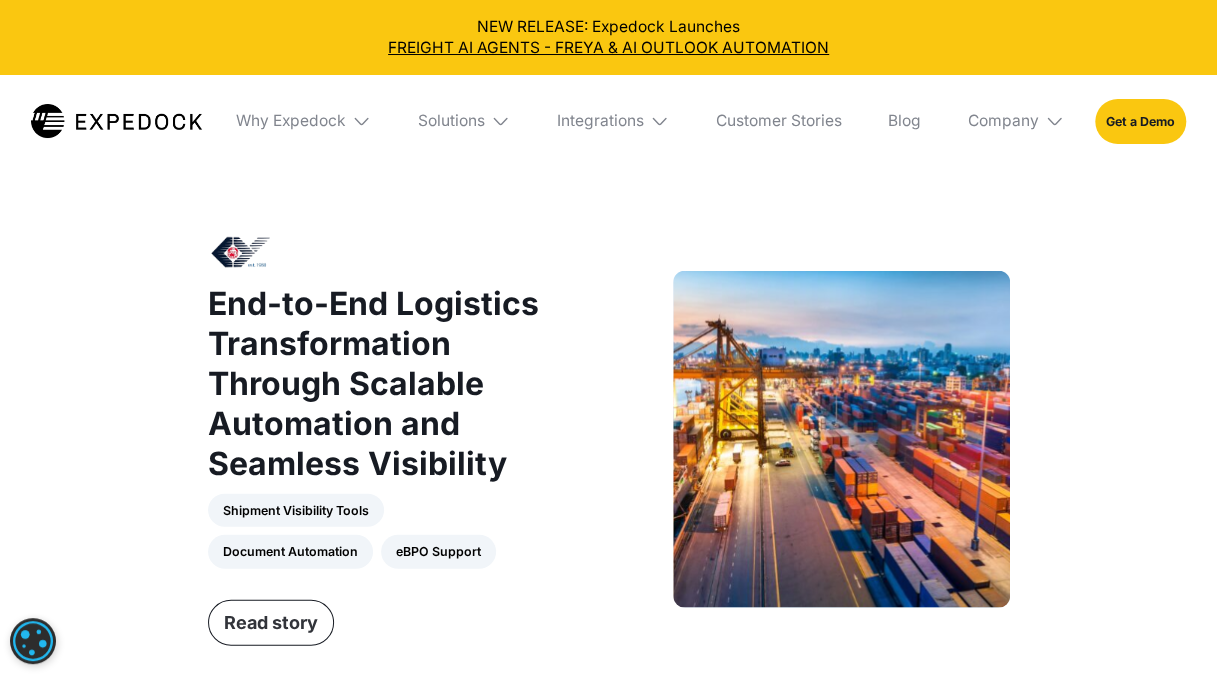 drag, startPoint x: 1228, startPoint y: 180, endPoint x: 280, endPoint y: 614, distance: 1042.6217 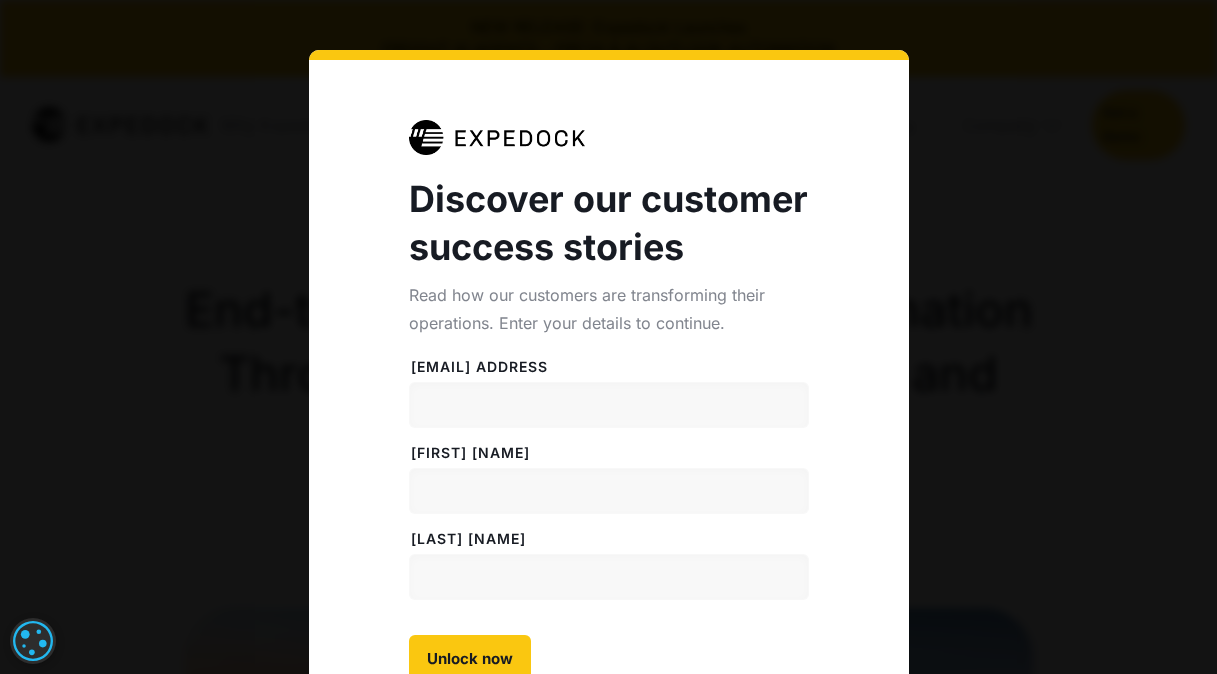 scroll, scrollTop: 0, scrollLeft: 0, axis: both 